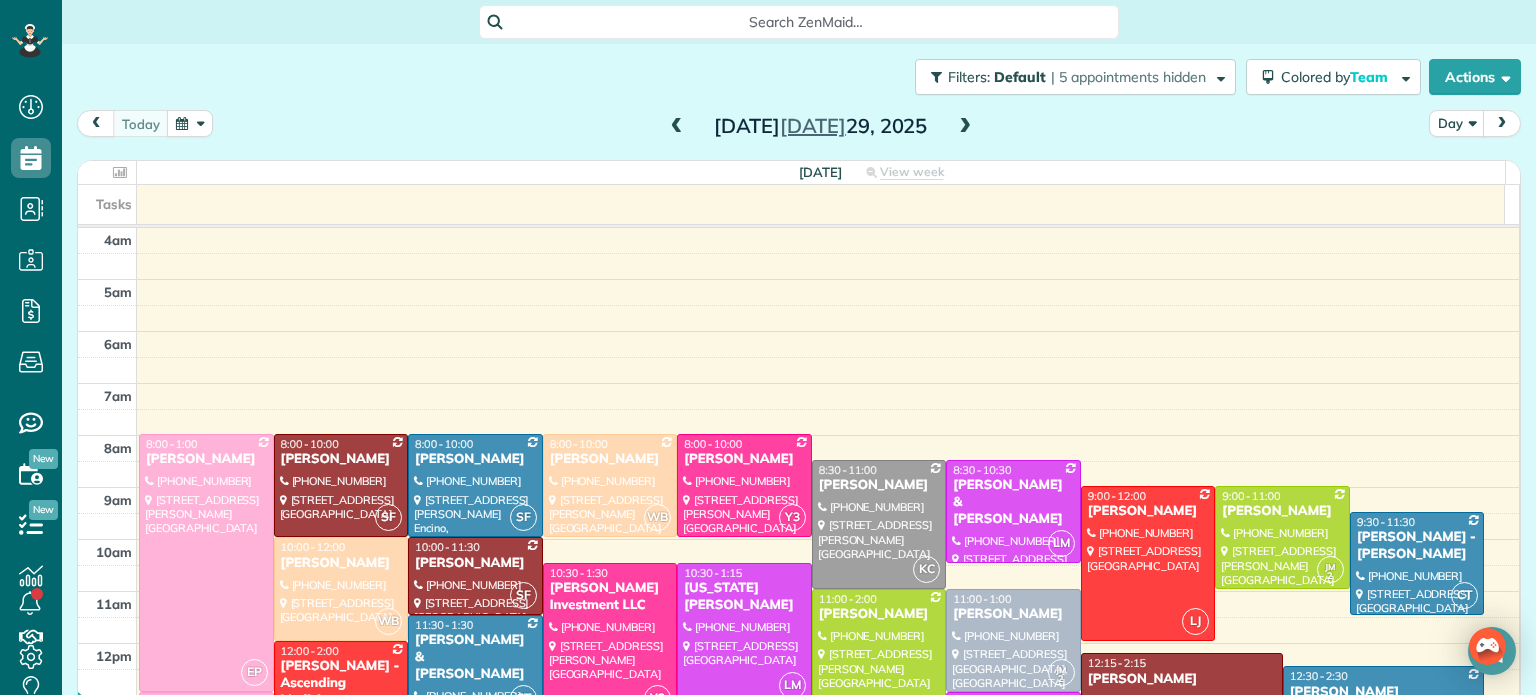 scroll, scrollTop: 0, scrollLeft: 0, axis: both 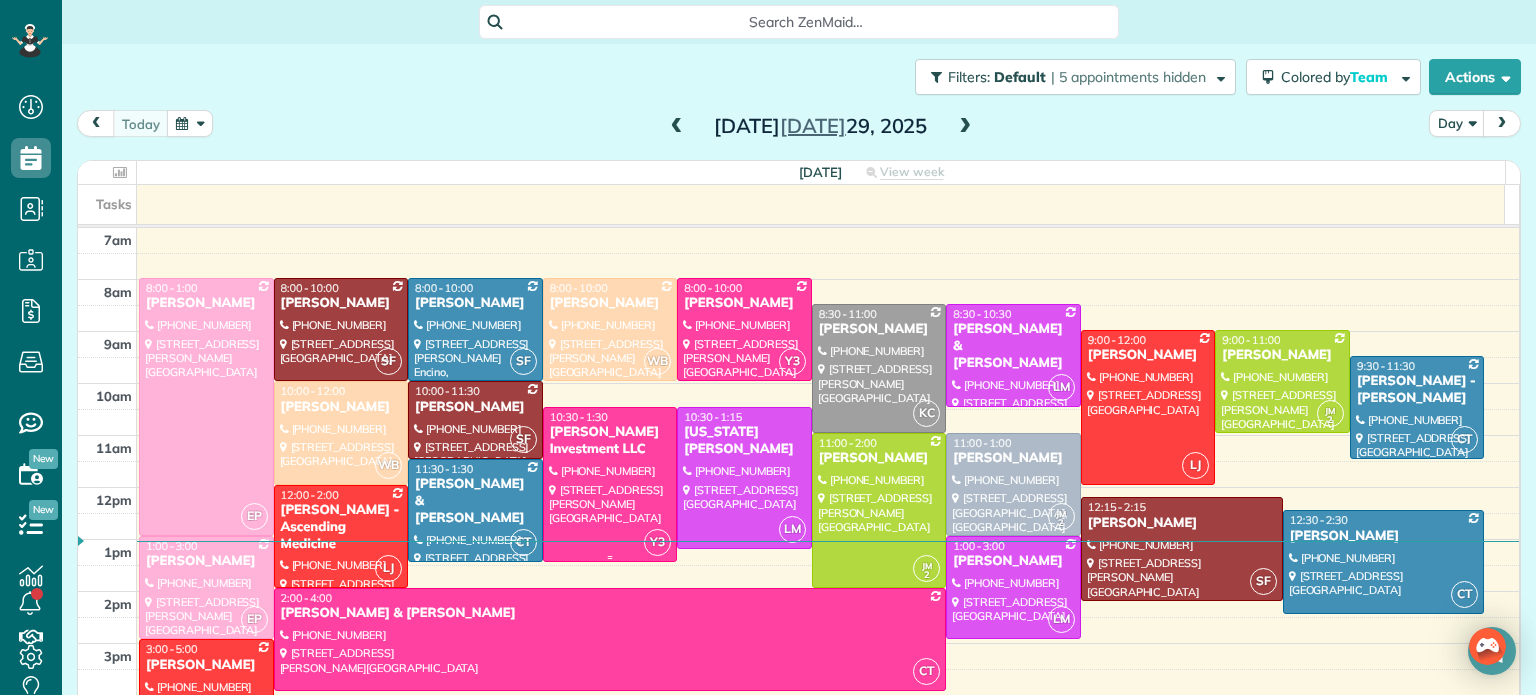 click at bounding box center [610, 484] 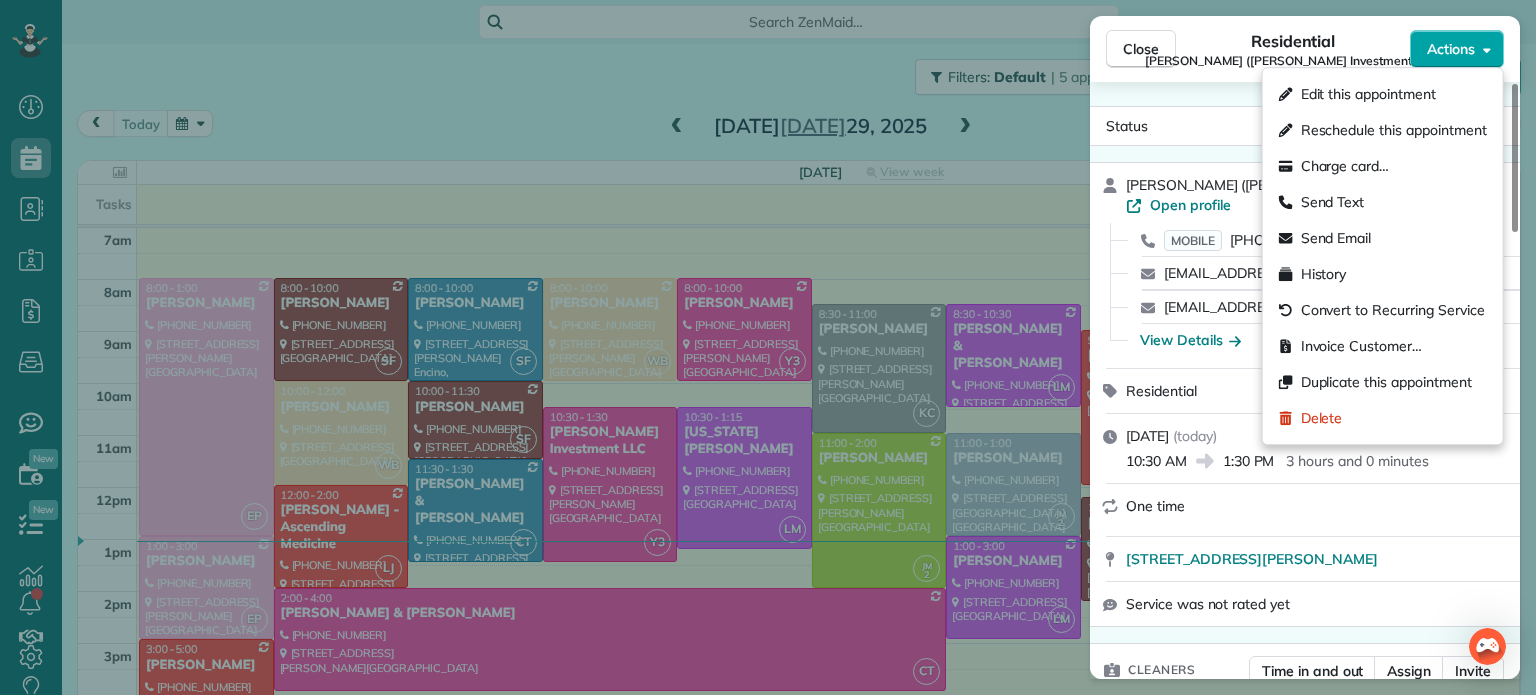 click on "Actions" at bounding box center [1457, 49] 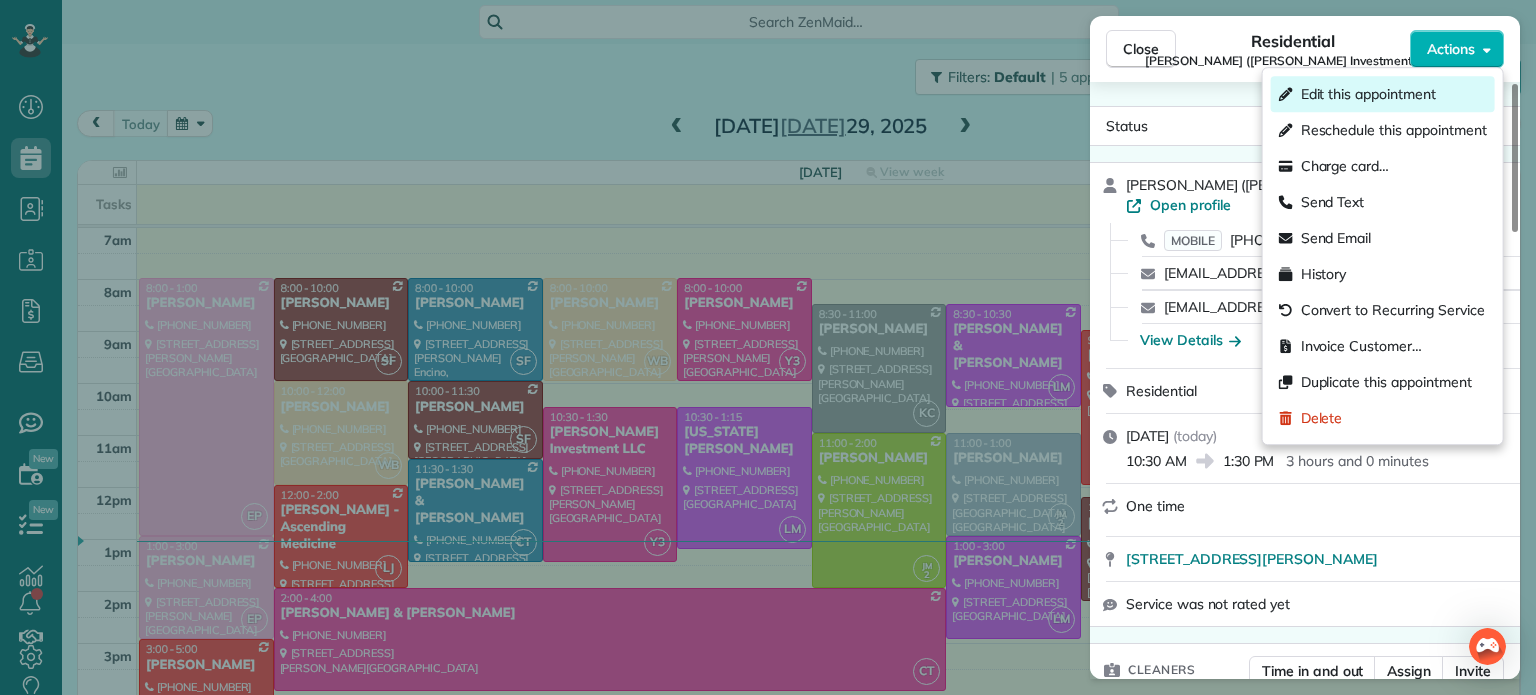 click on "Edit this appointment" at bounding box center [1368, 94] 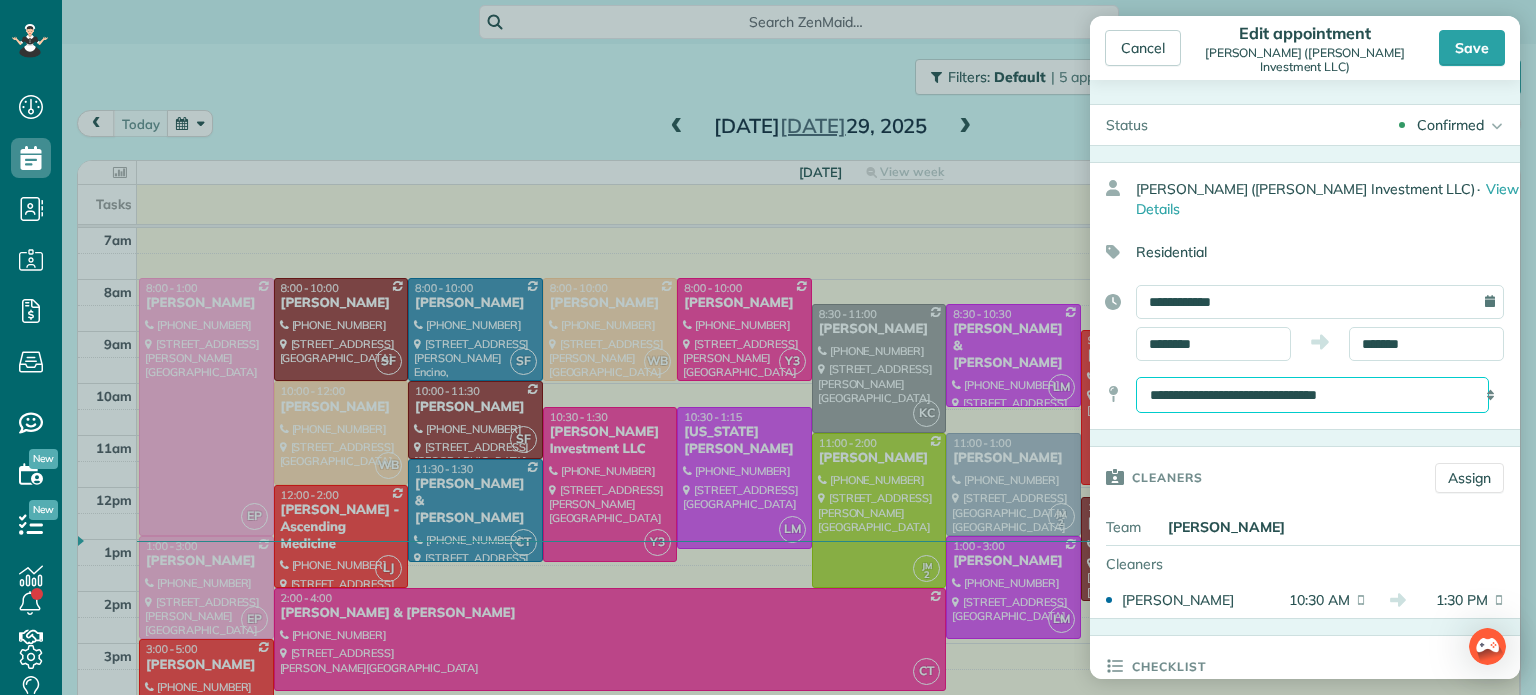 click on "**********" at bounding box center (1312, 395) 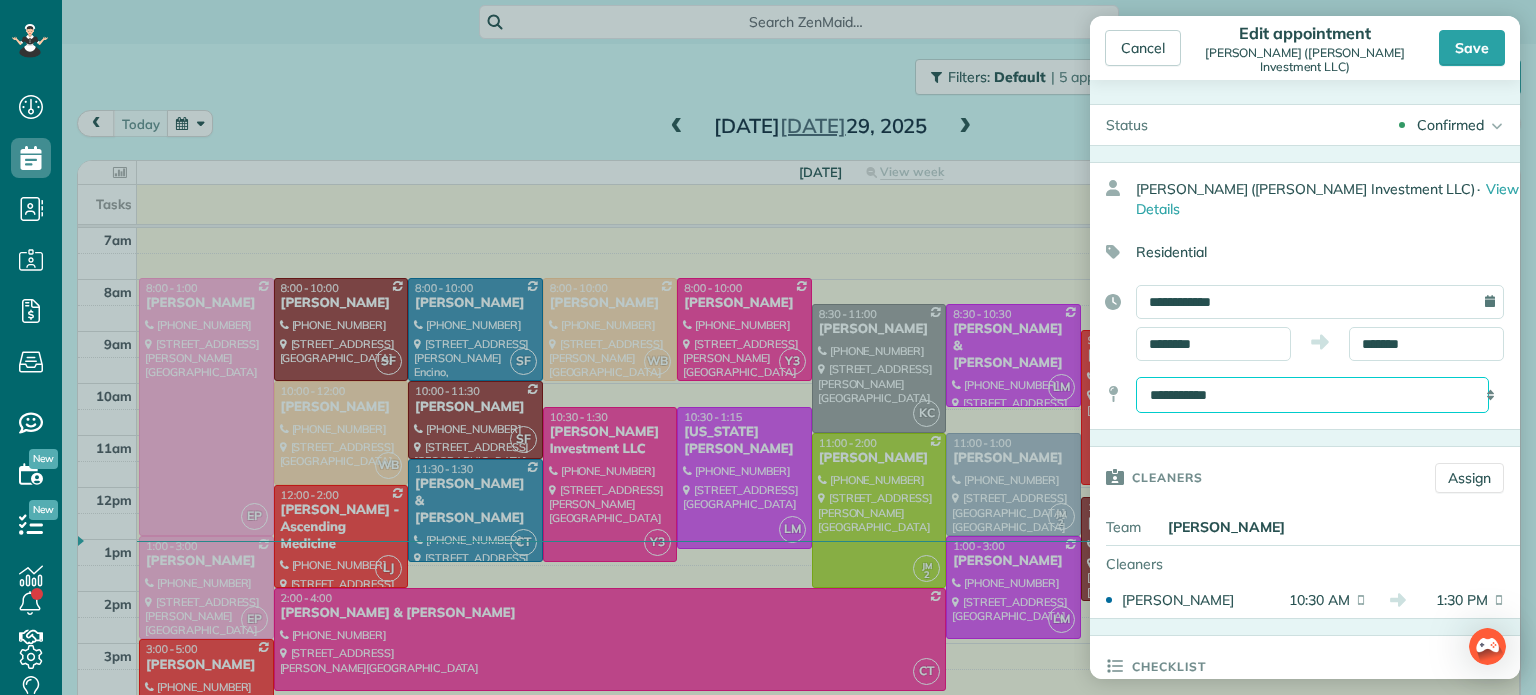 click on "**********" at bounding box center (1312, 395) 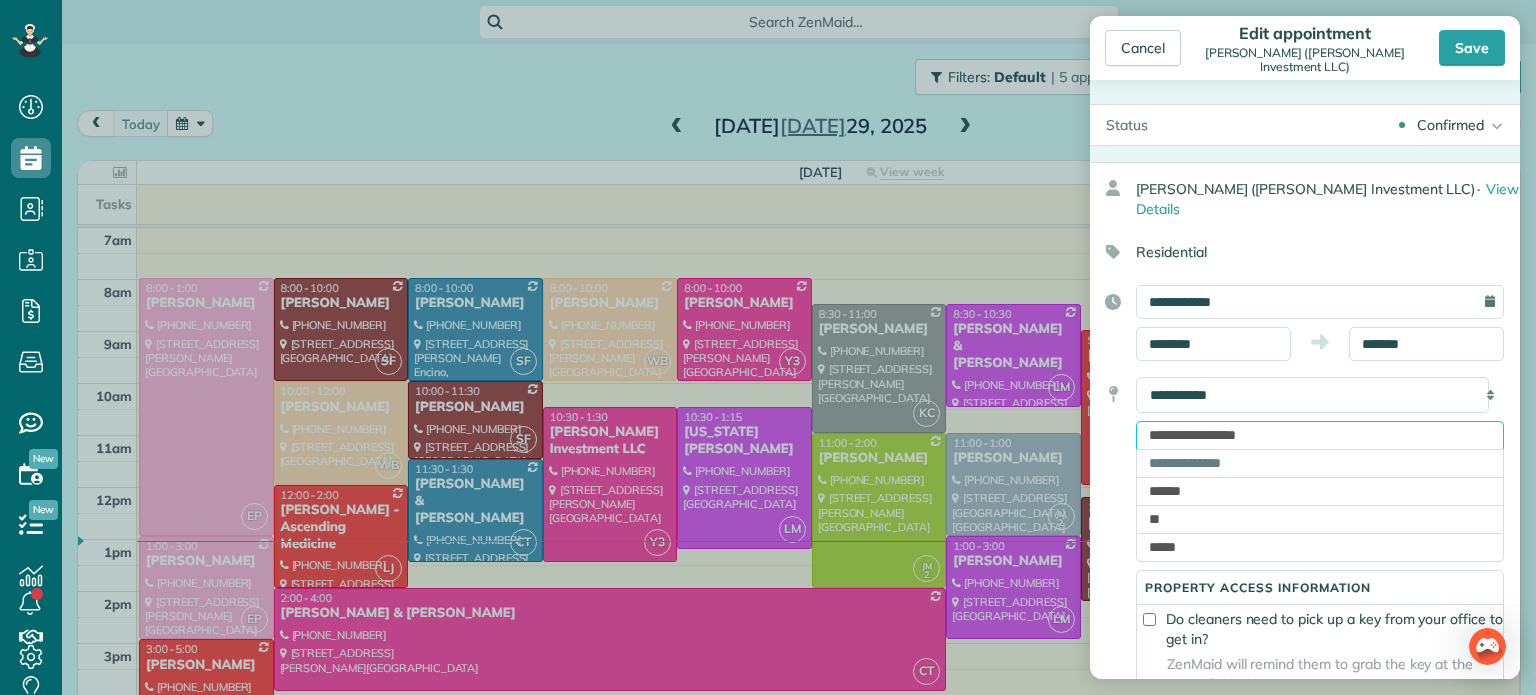 click on "**********" at bounding box center [1320, 435] 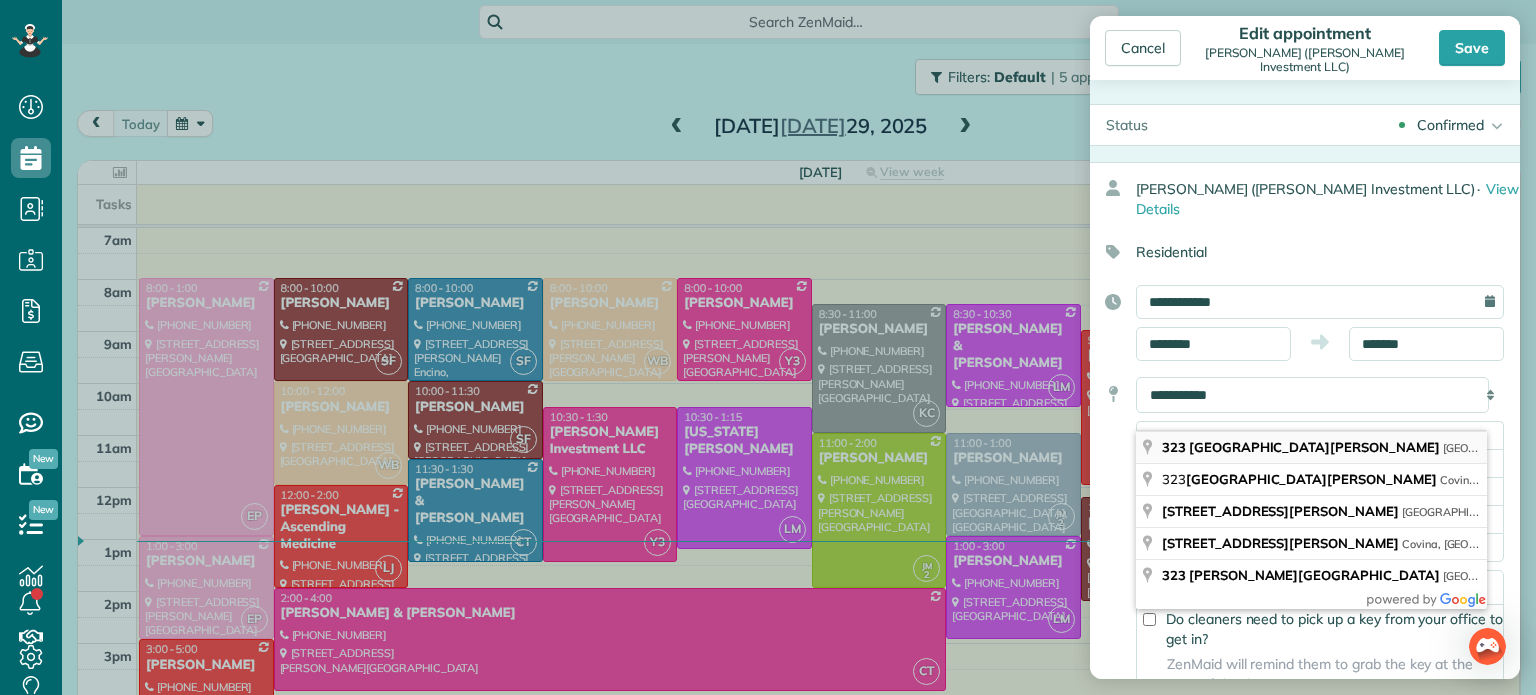 type on "**********" 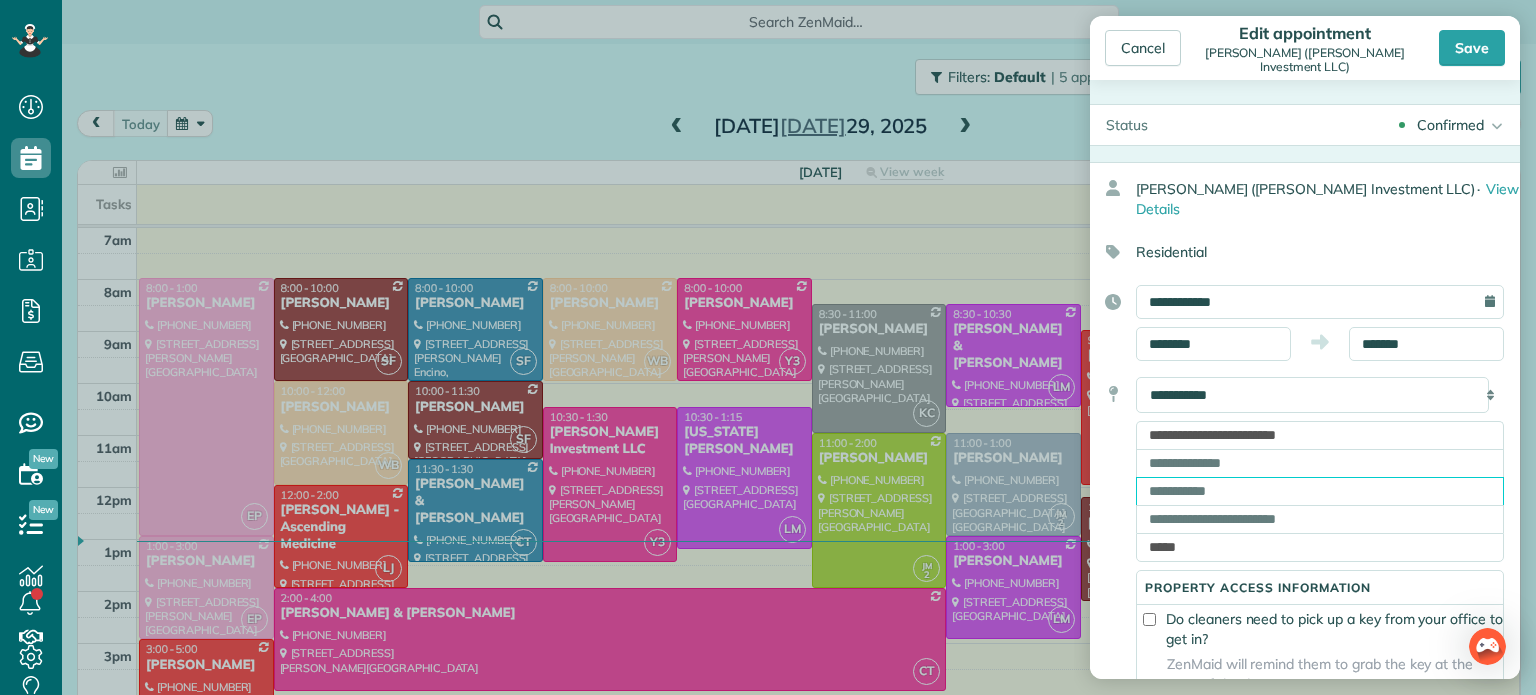 click at bounding box center (1320, 491) 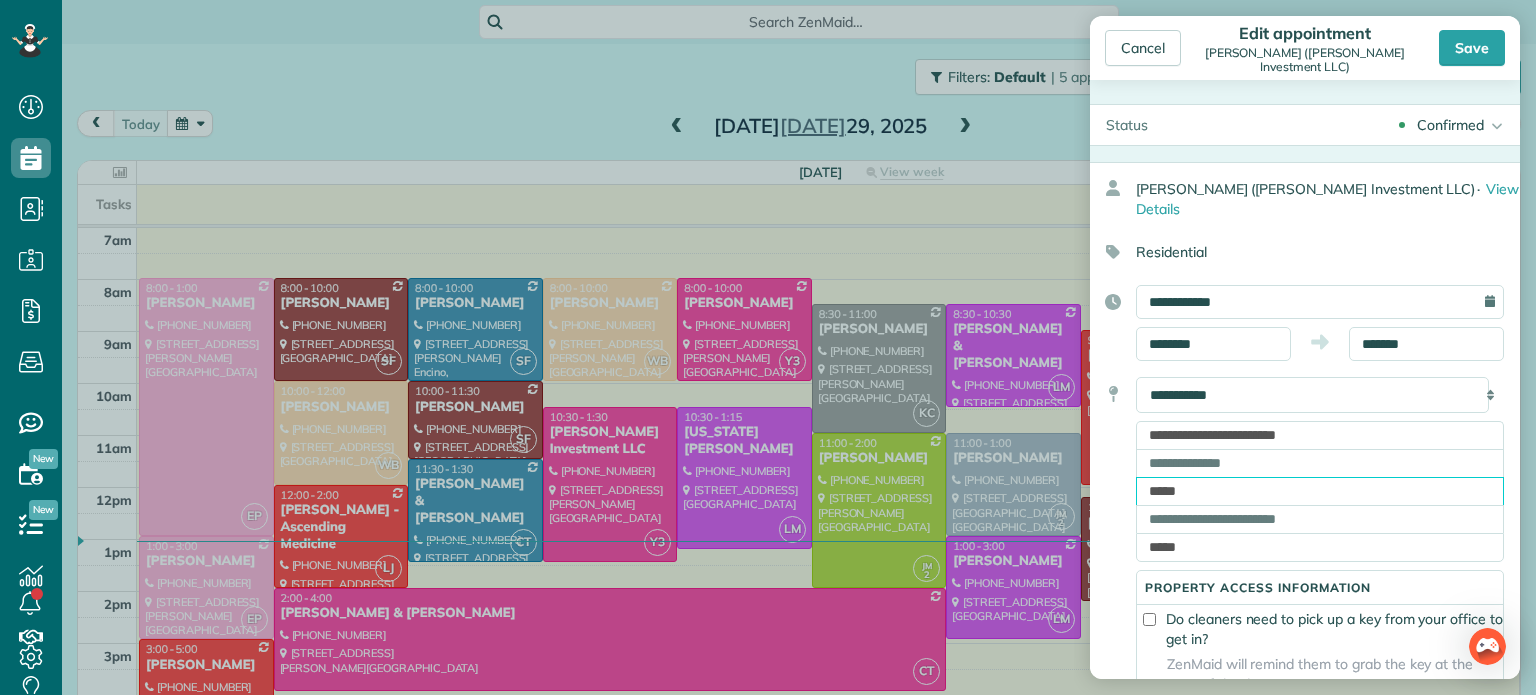 type on "*****" 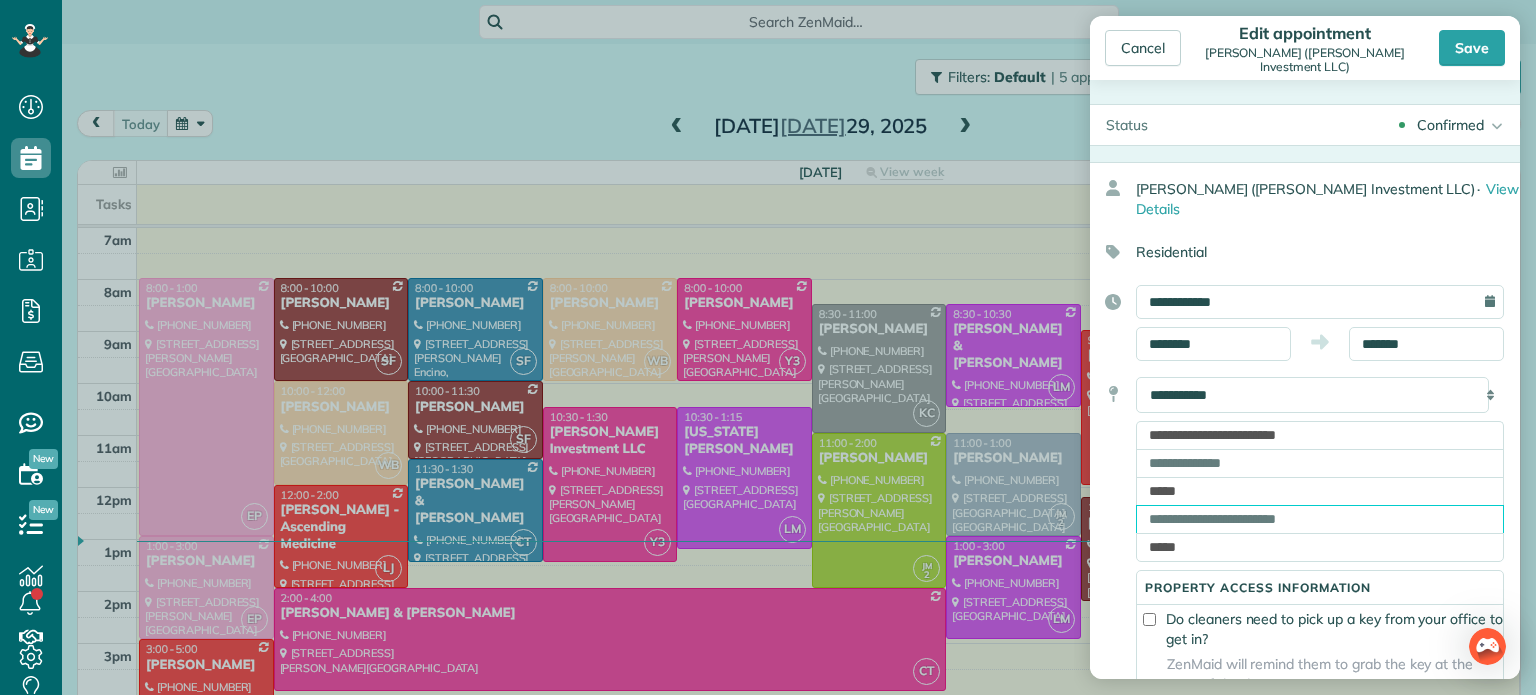 click at bounding box center [1320, 519] 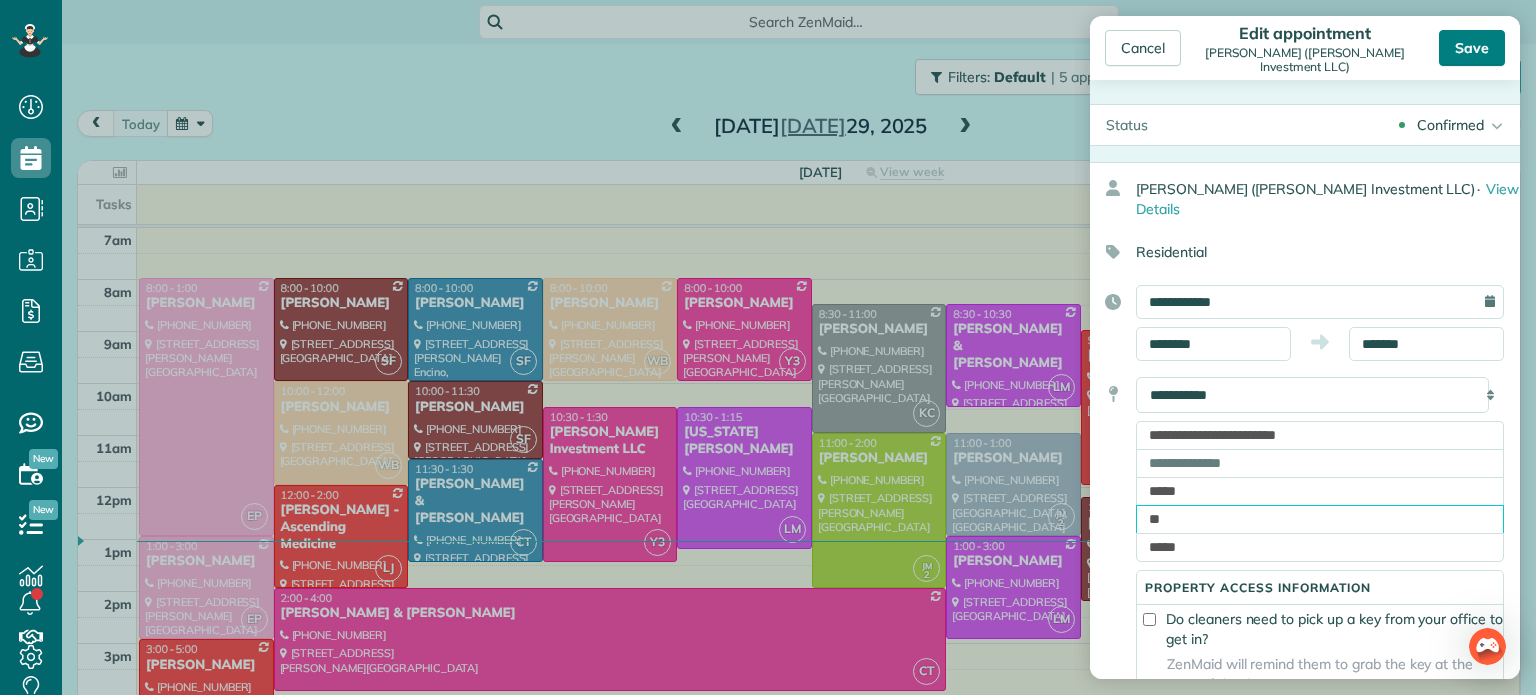 type on "**" 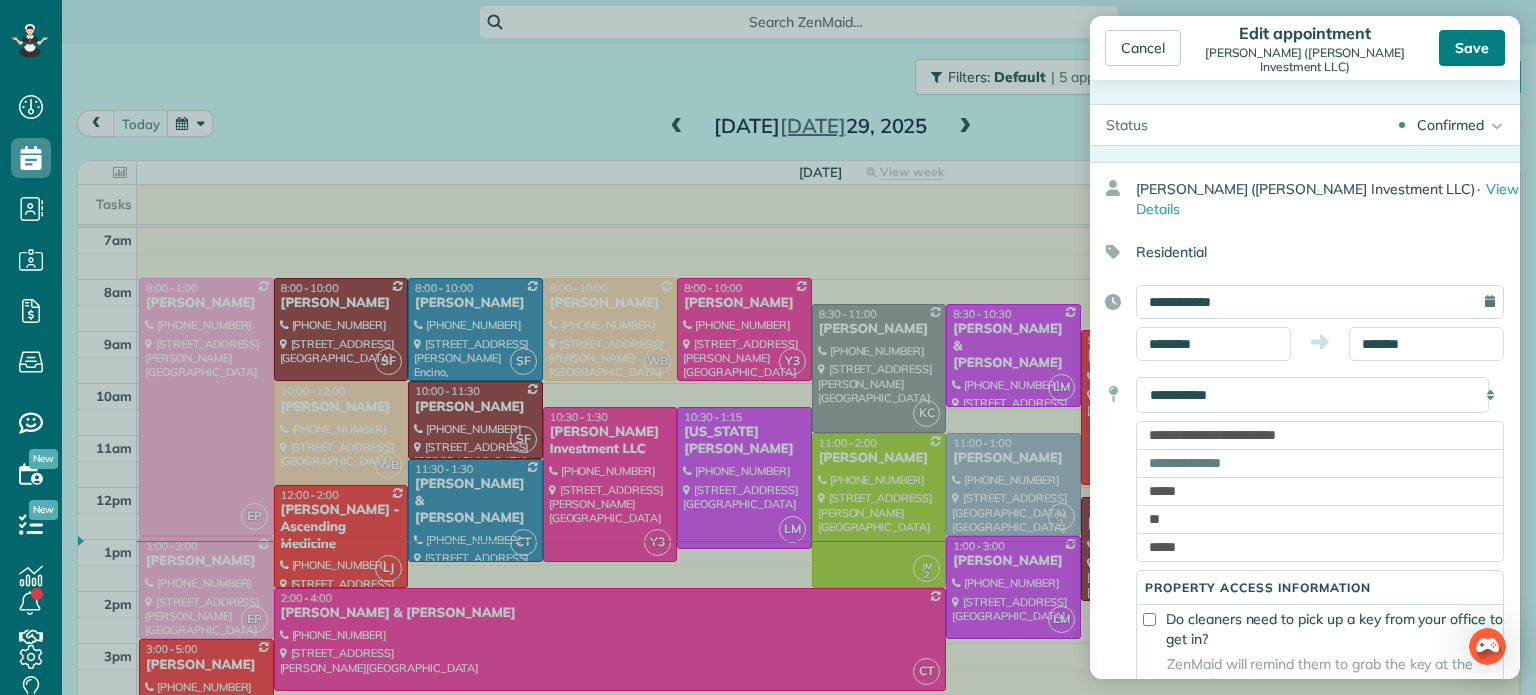 click on "Save" at bounding box center [1472, 48] 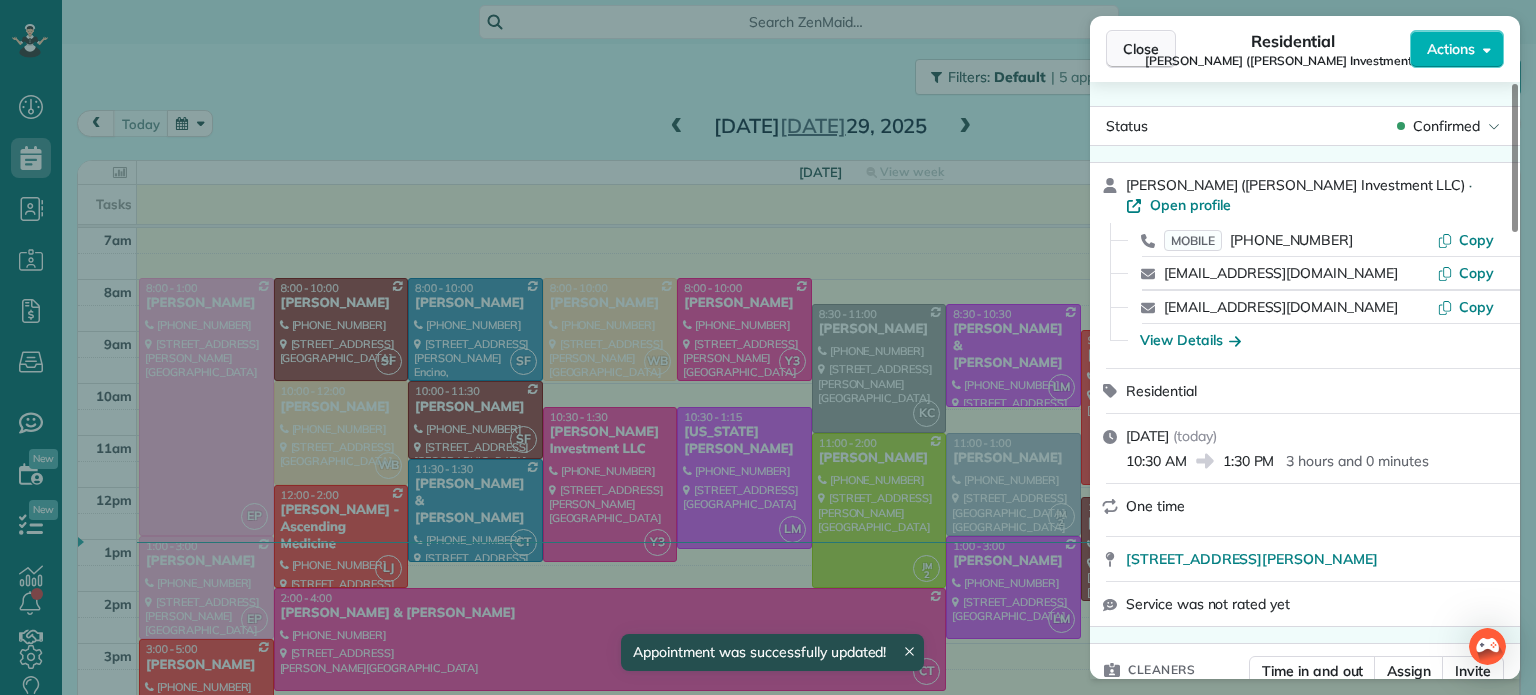 click on "Close" at bounding box center (1141, 49) 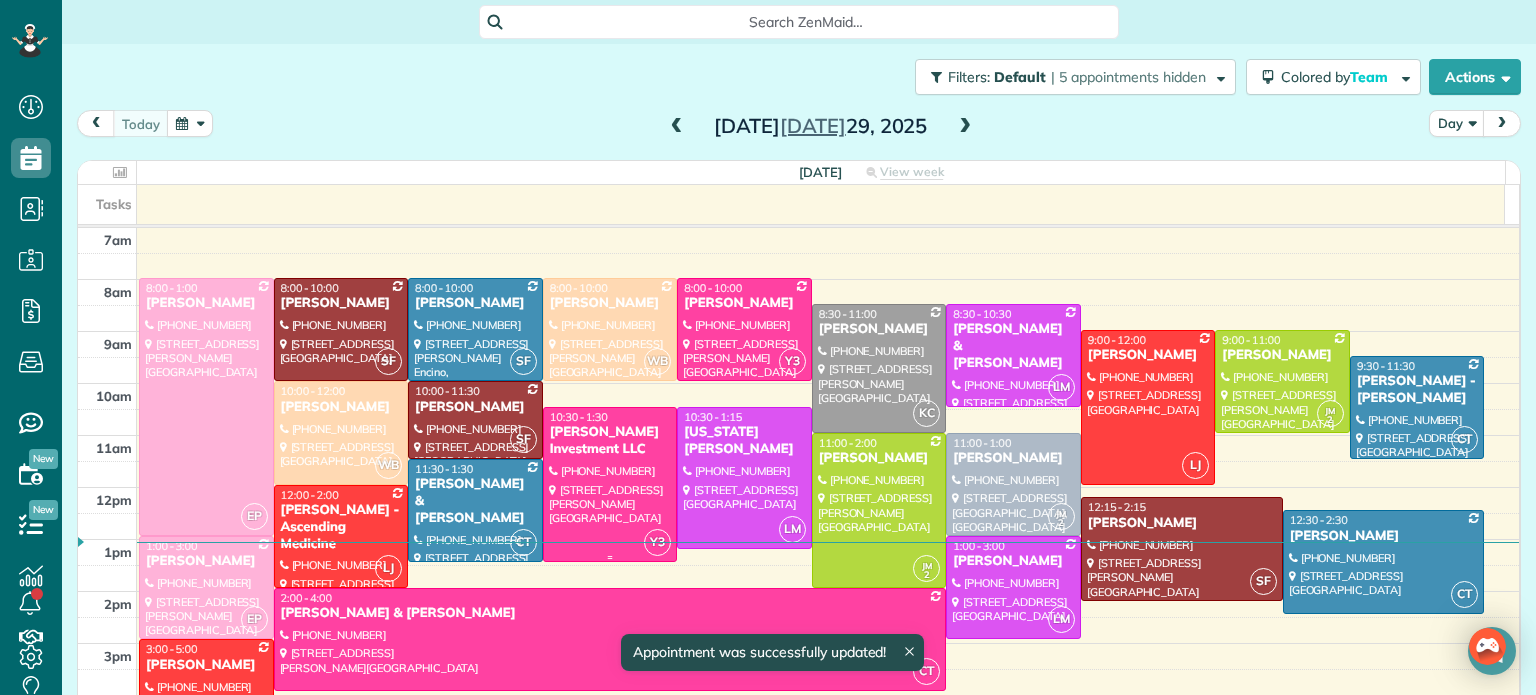 click at bounding box center (610, 484) 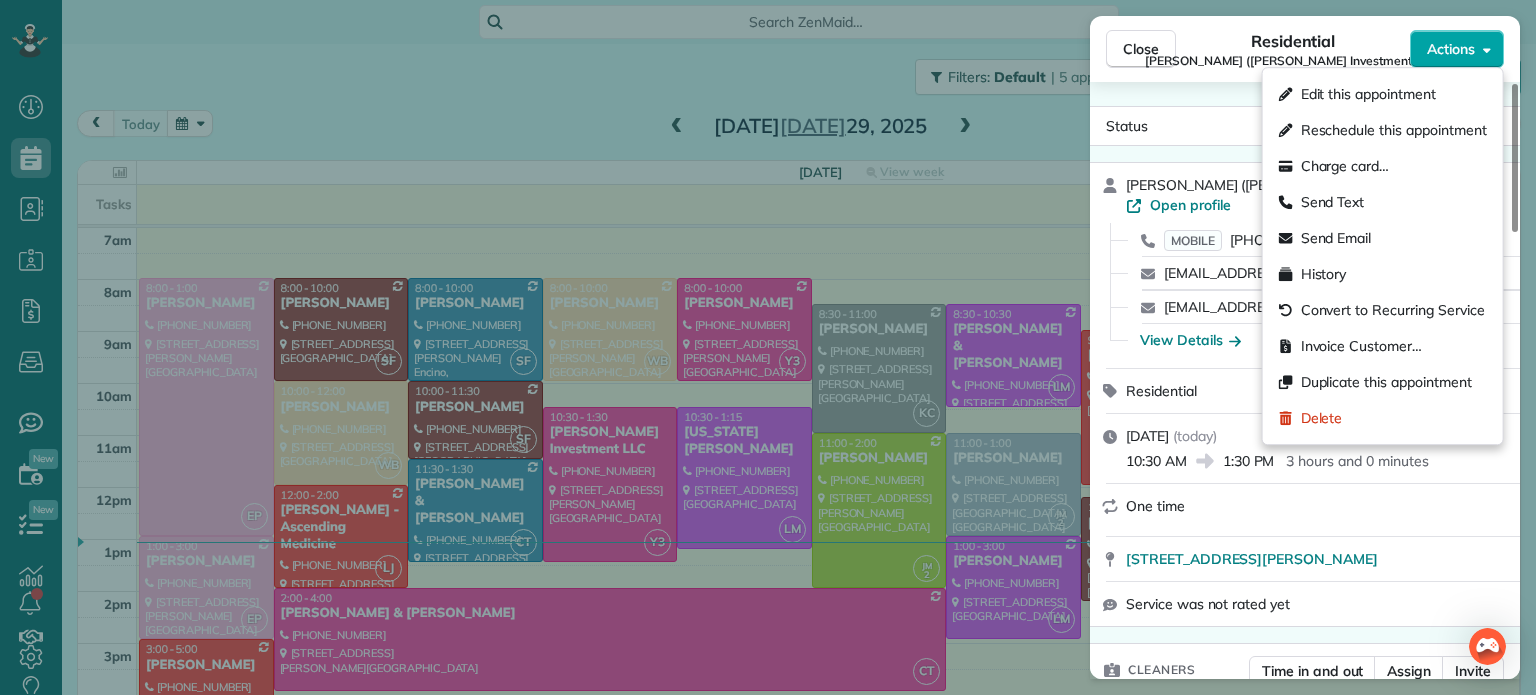 click on "Actions" at bounding box center [1451, 49] 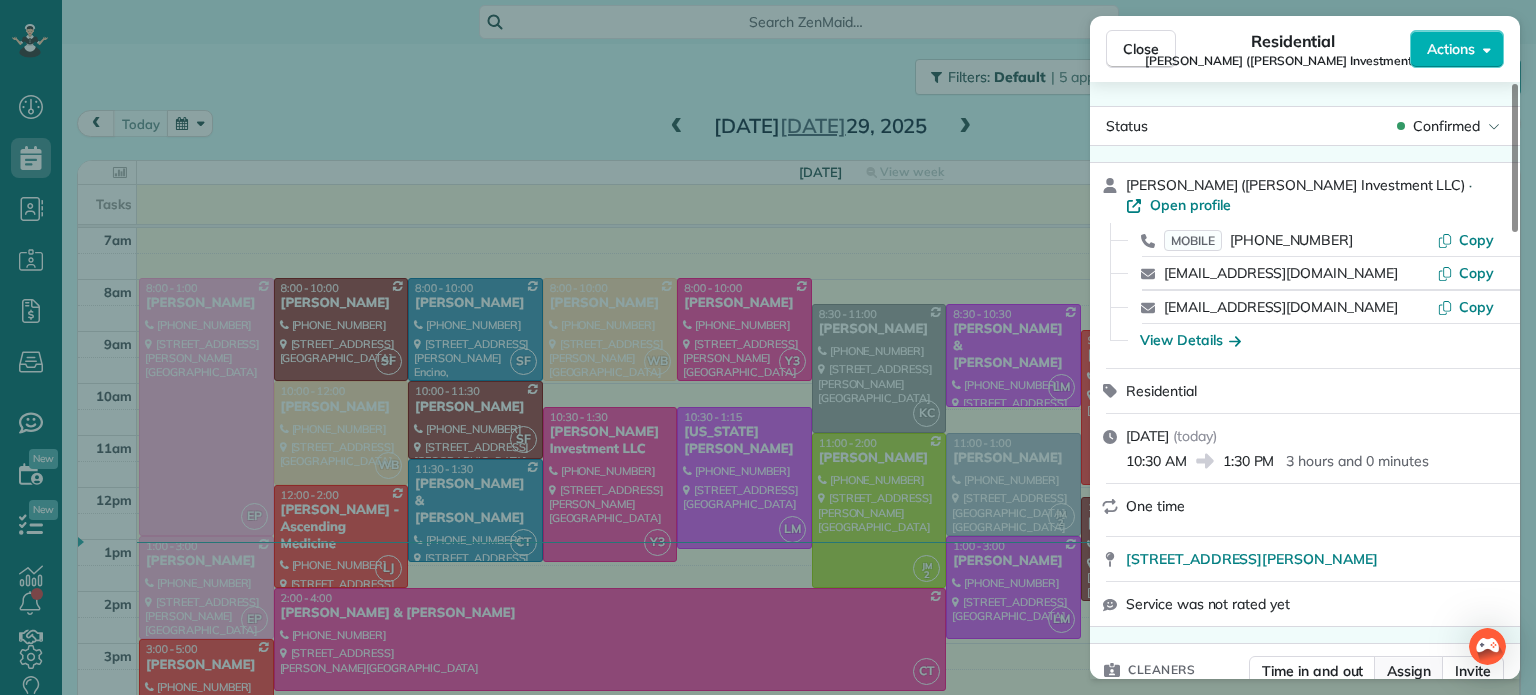 click on "Assign" at bounding box center (1409, 671) 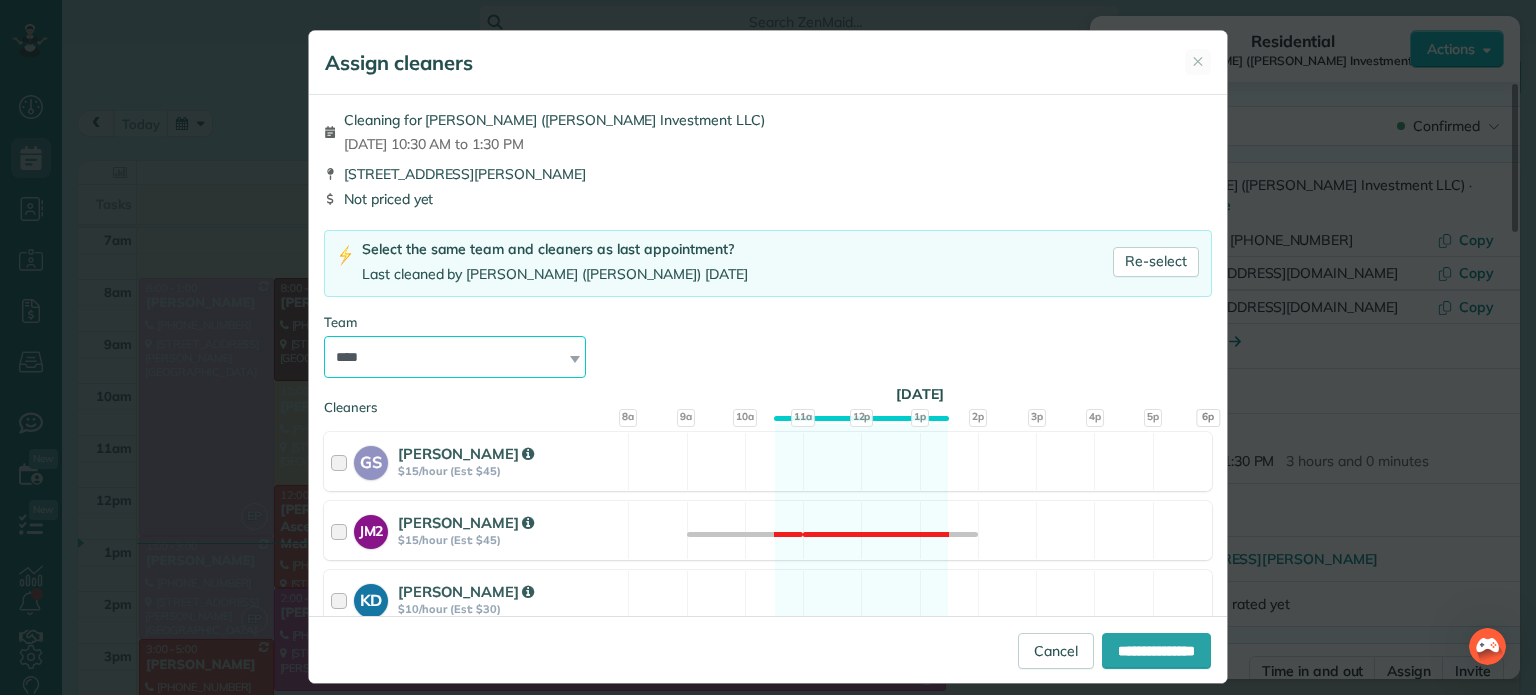 click on "**********" at bounding box center (455, 357) 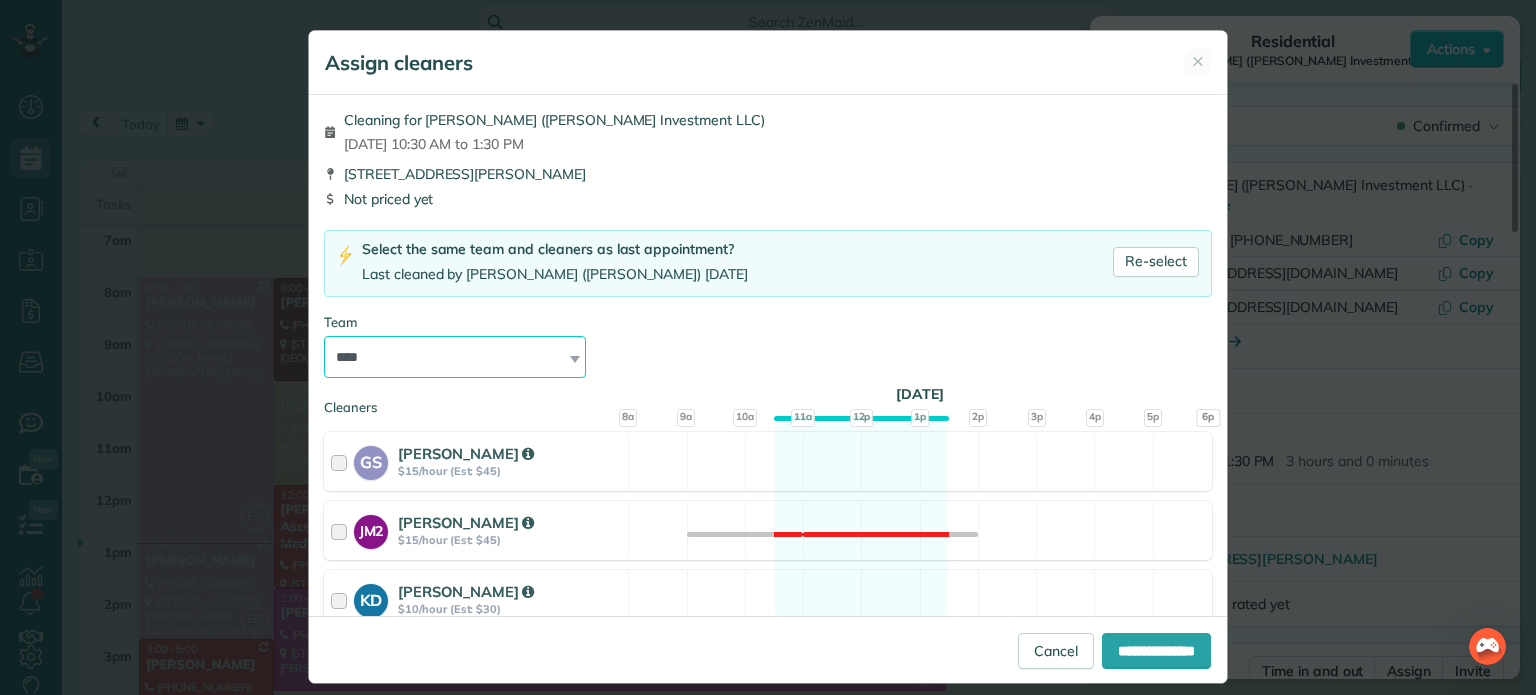 select on "**" 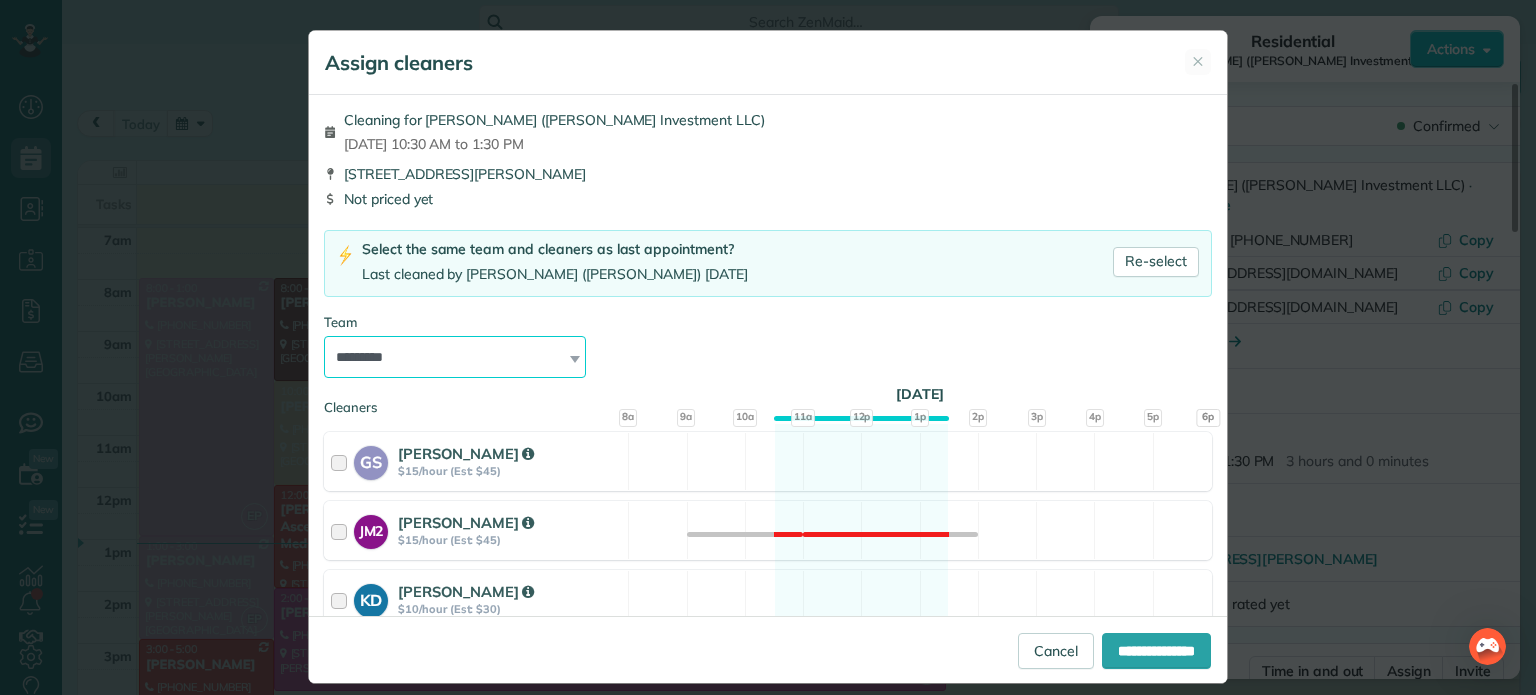click on "**********" at bounding box center (455, 357) 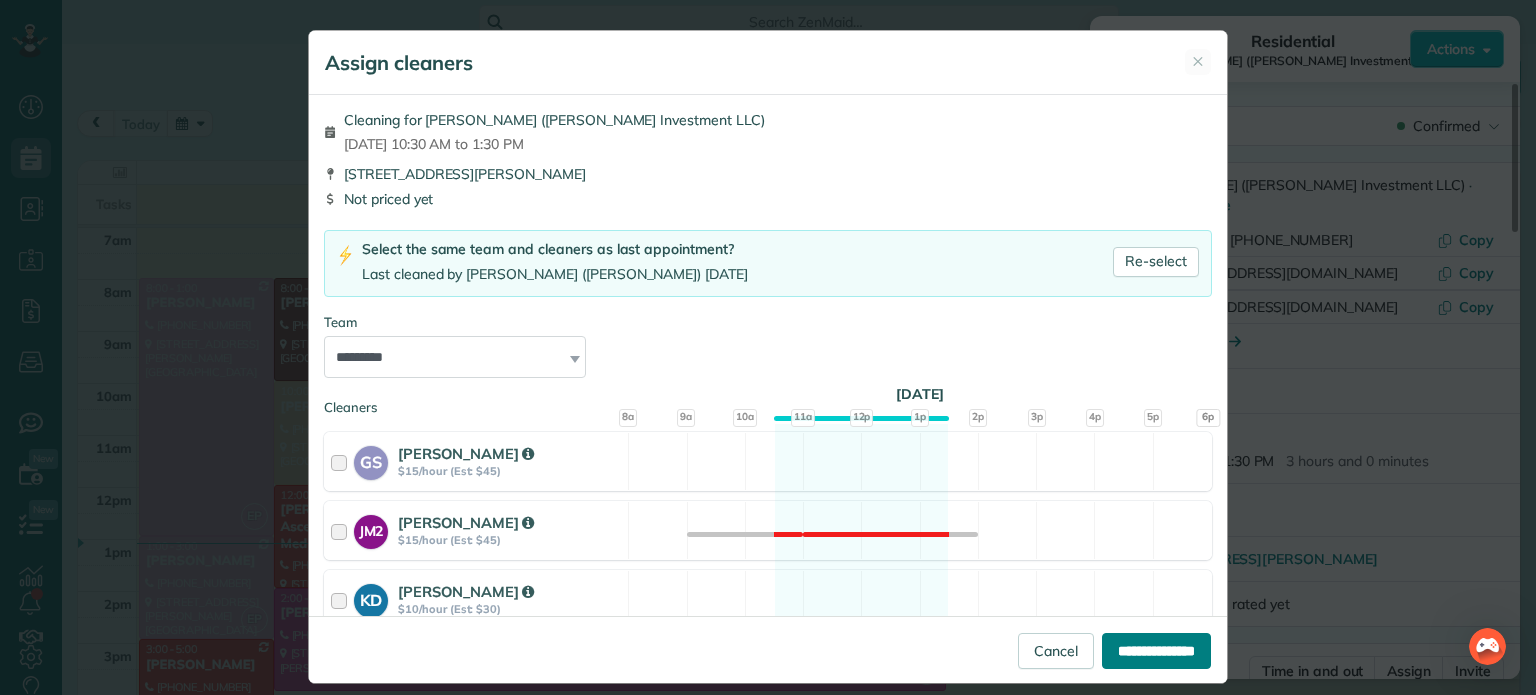 click on "**********" at bounding box center [1156, 651] 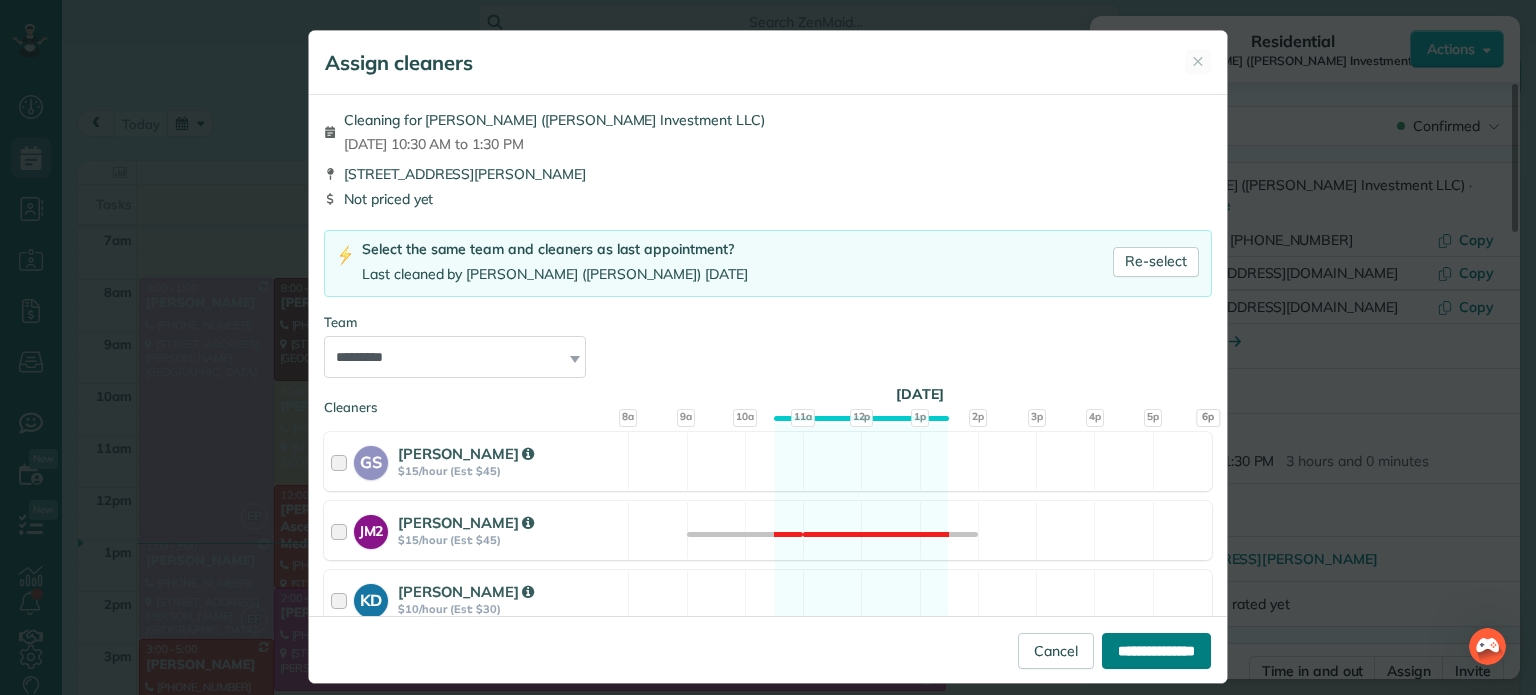 type on "**********" 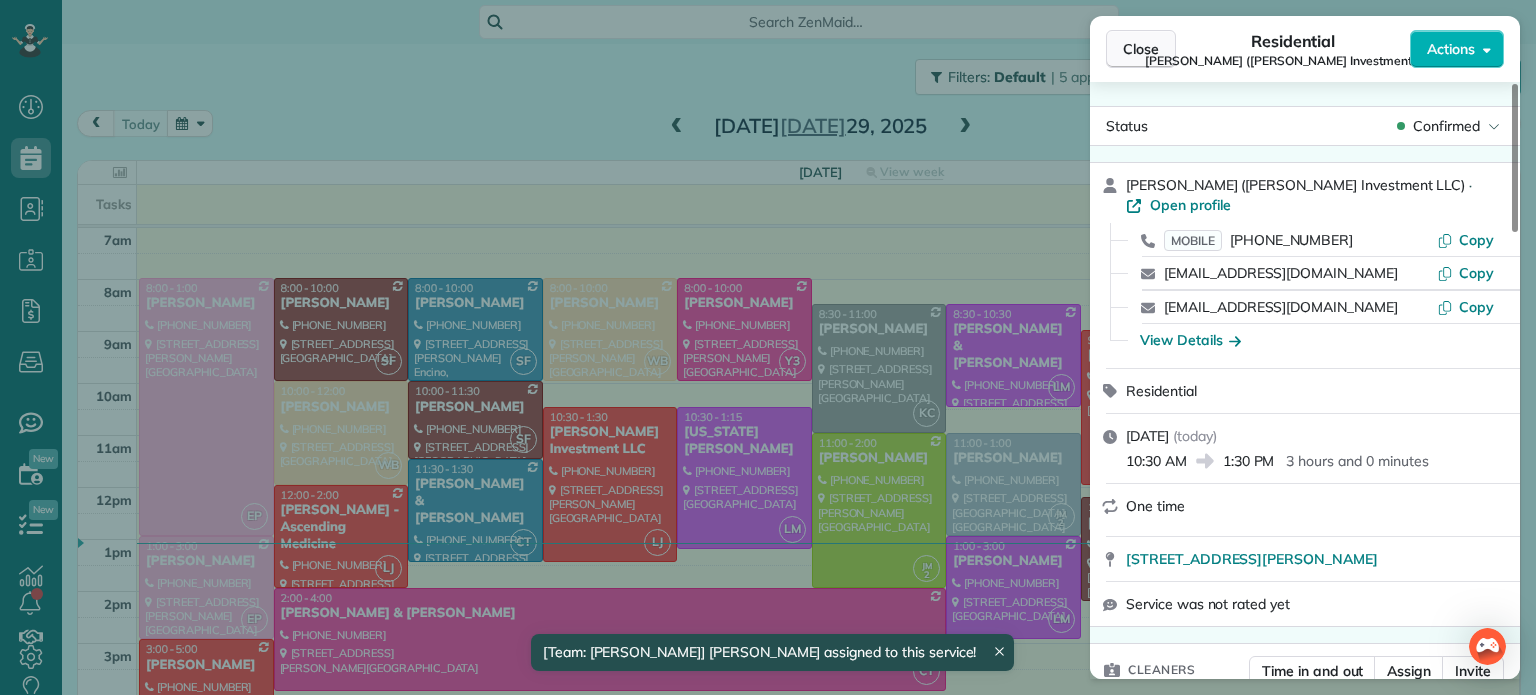 click on "Close" at bounding box center [1141, 49] 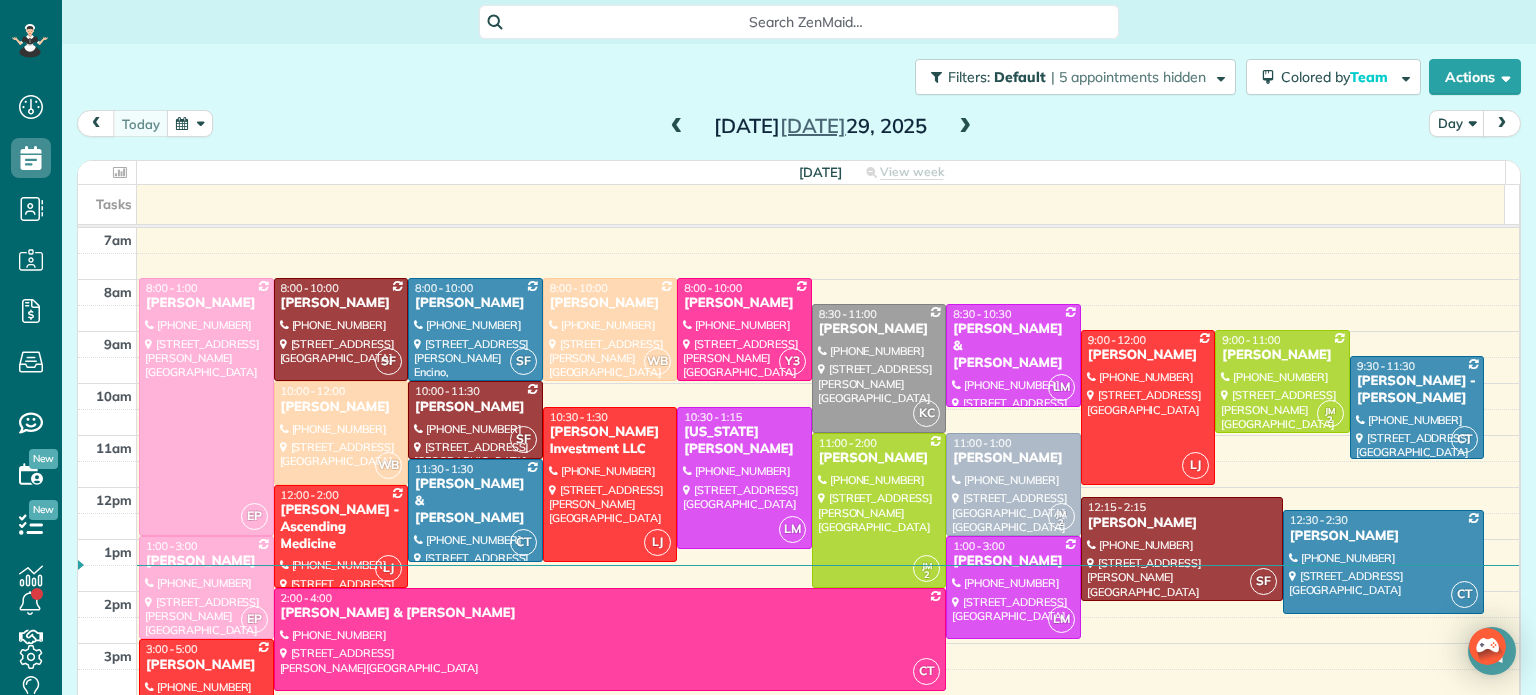 click at bounding box center (677, 127) 